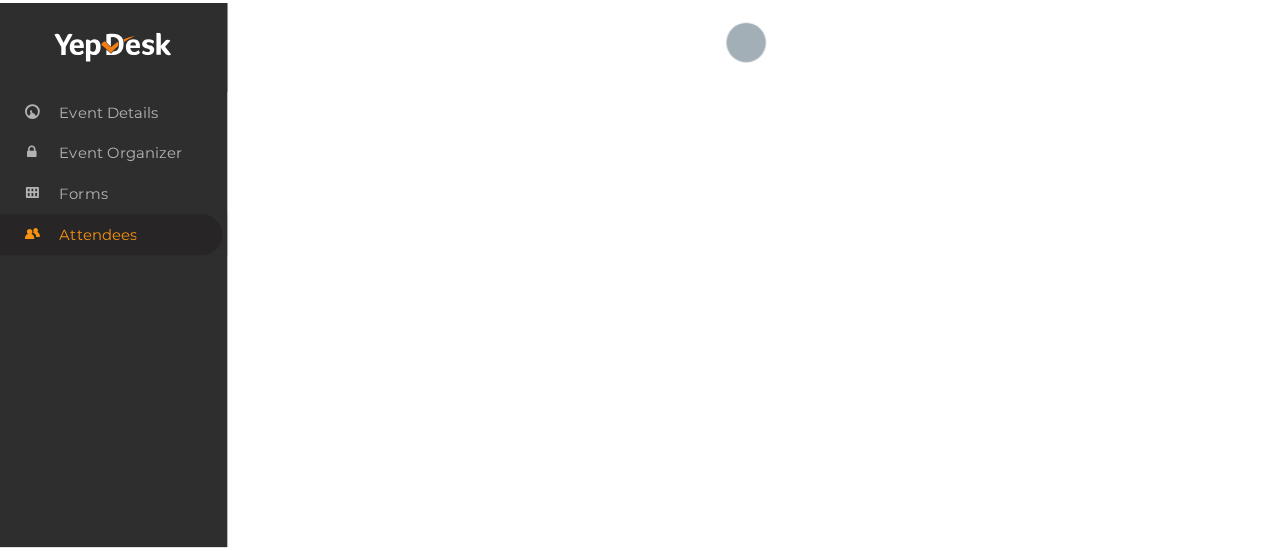 scroll, scrollTop: 0, scrollLeft: 0, axis: both 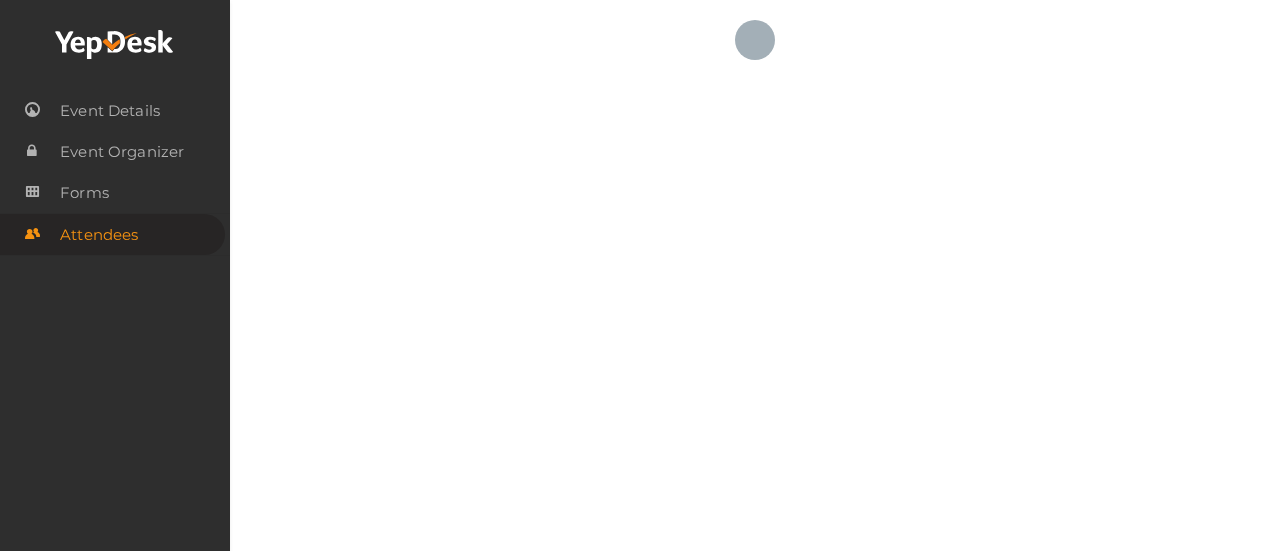 click at bounding box center (115, 45) 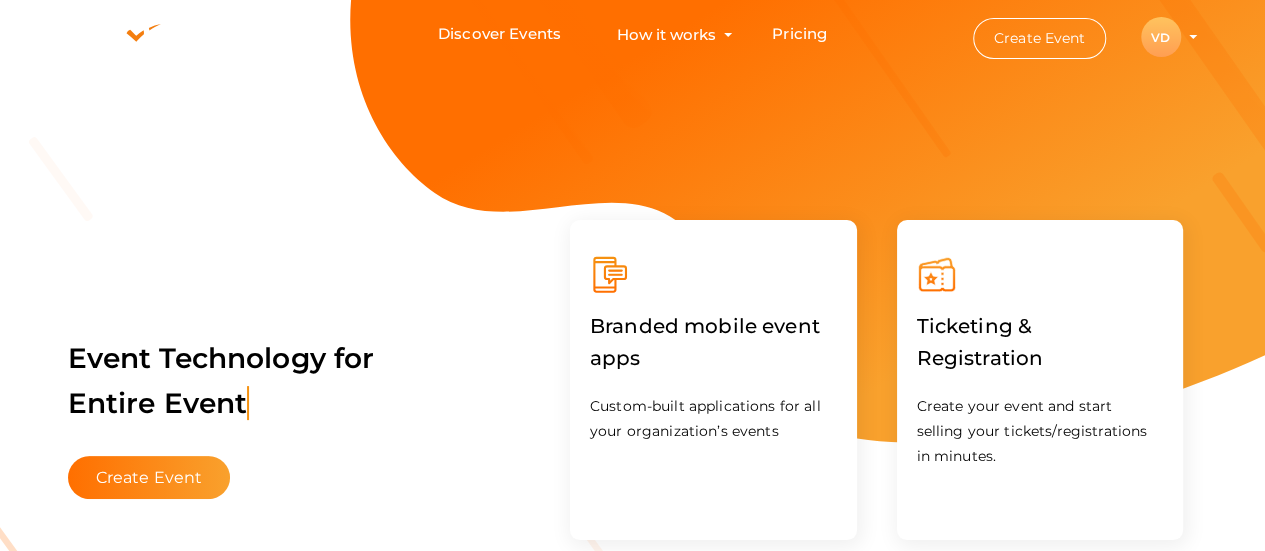 click on "VD" at bounding box center [1161, 37] 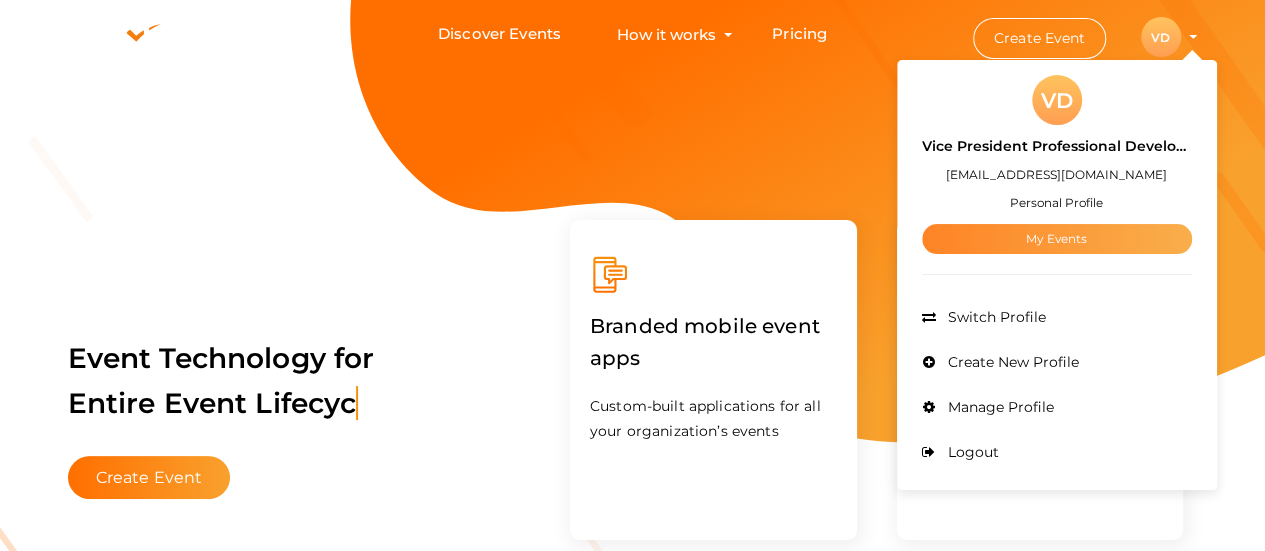 click on "My Events" at bounding box center [1057, 239] 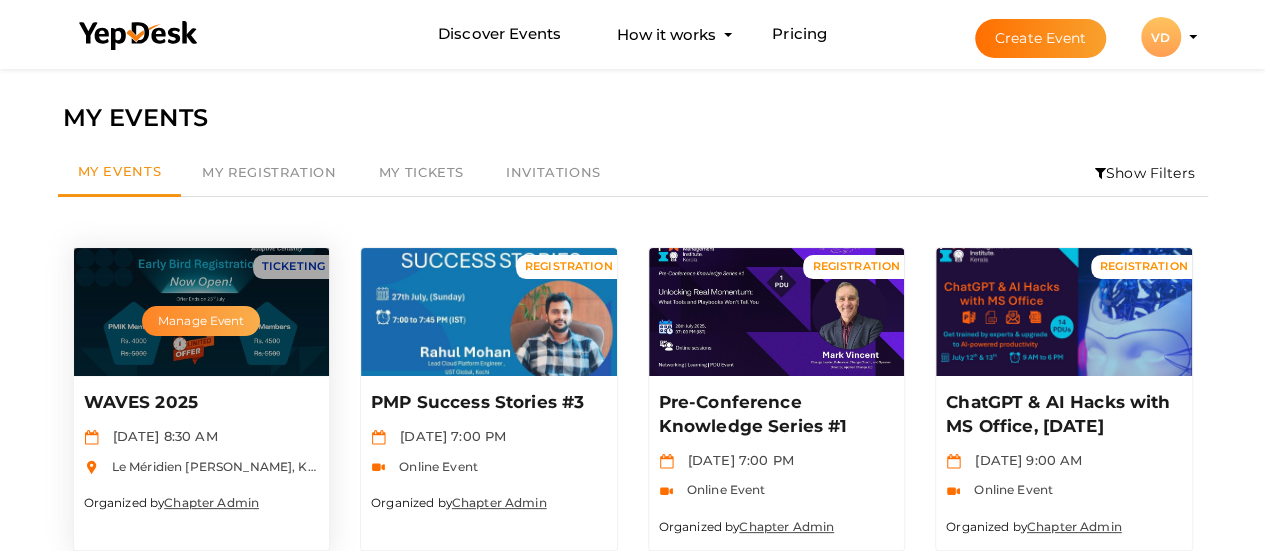 click on "Manage Event" at bounding box center [201, 321] 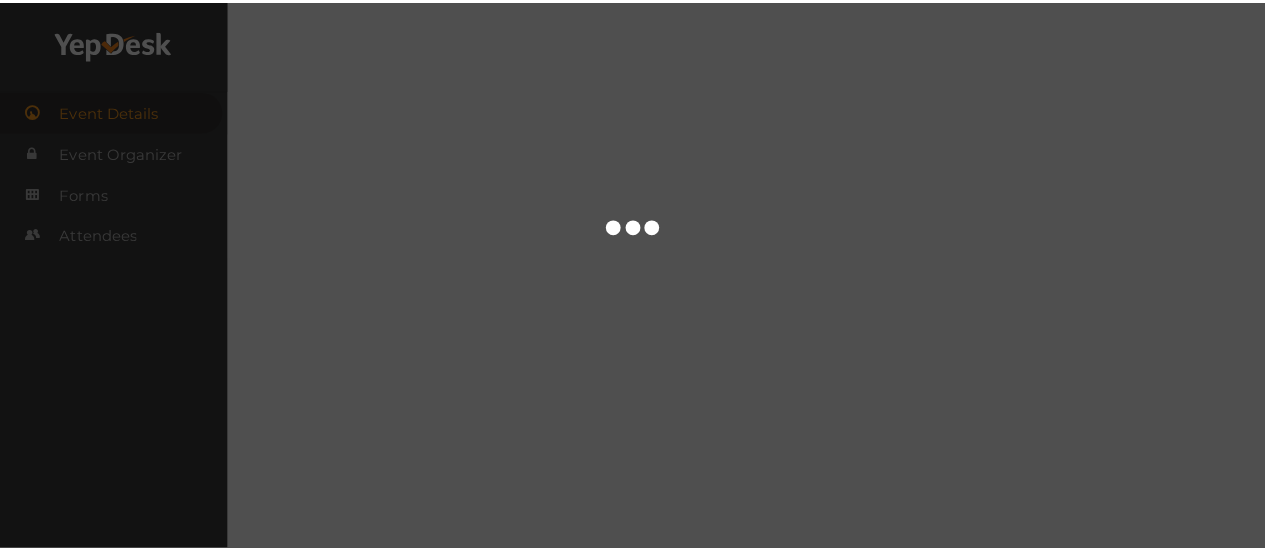 scroll, scrollTop: 0, scrollLeft: 0, axis: both 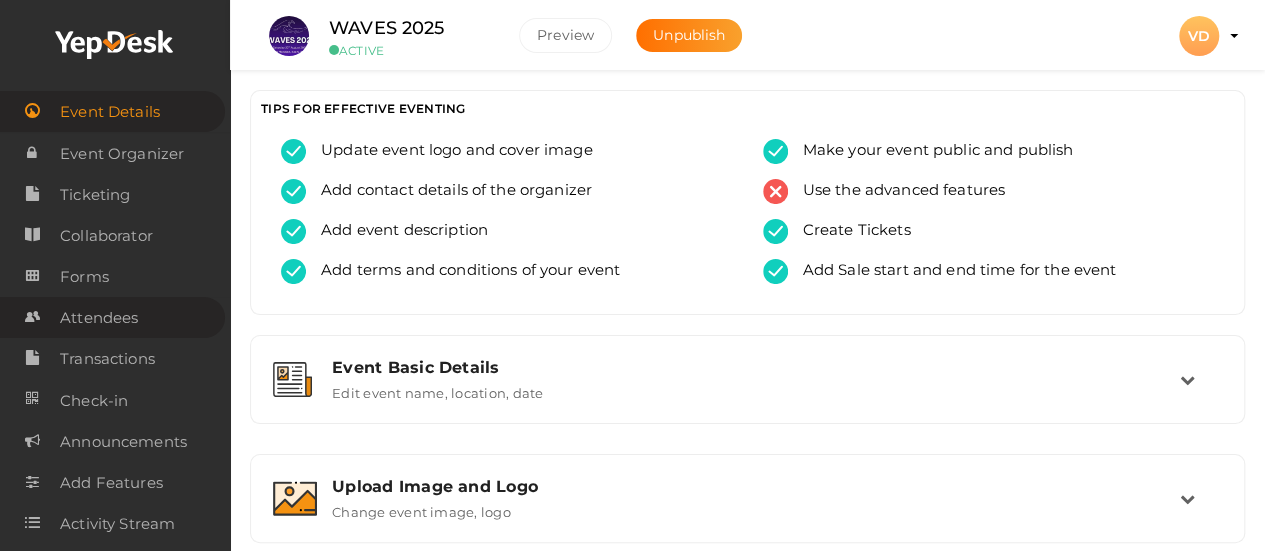 click on "Attendees" at bounding box center [99, 318] 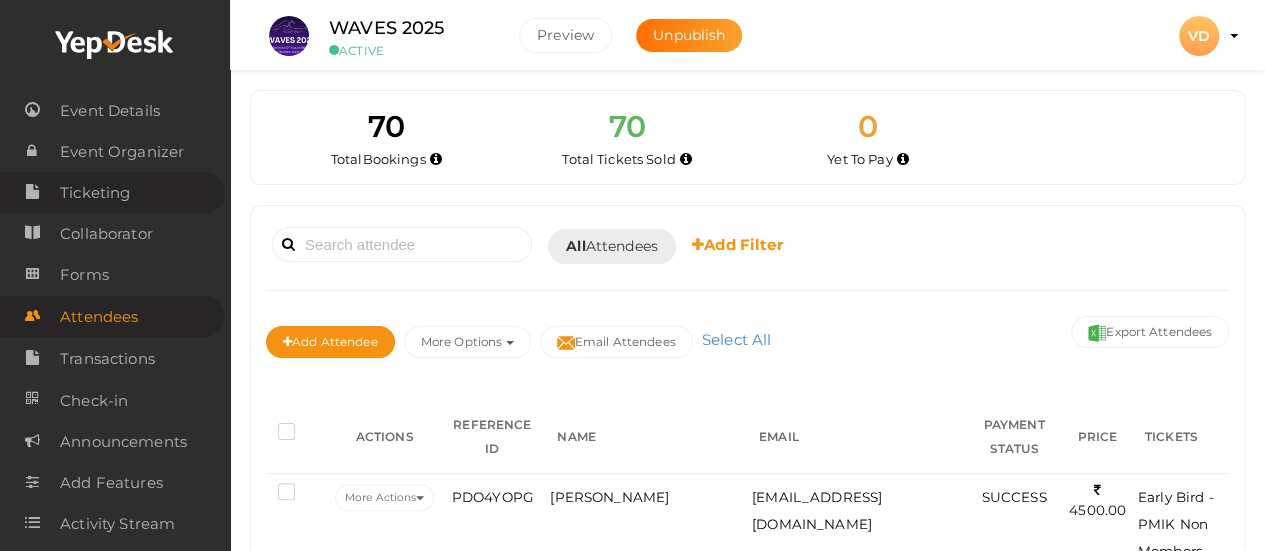 click on "Ticketing" at bounding box center [95, 193] 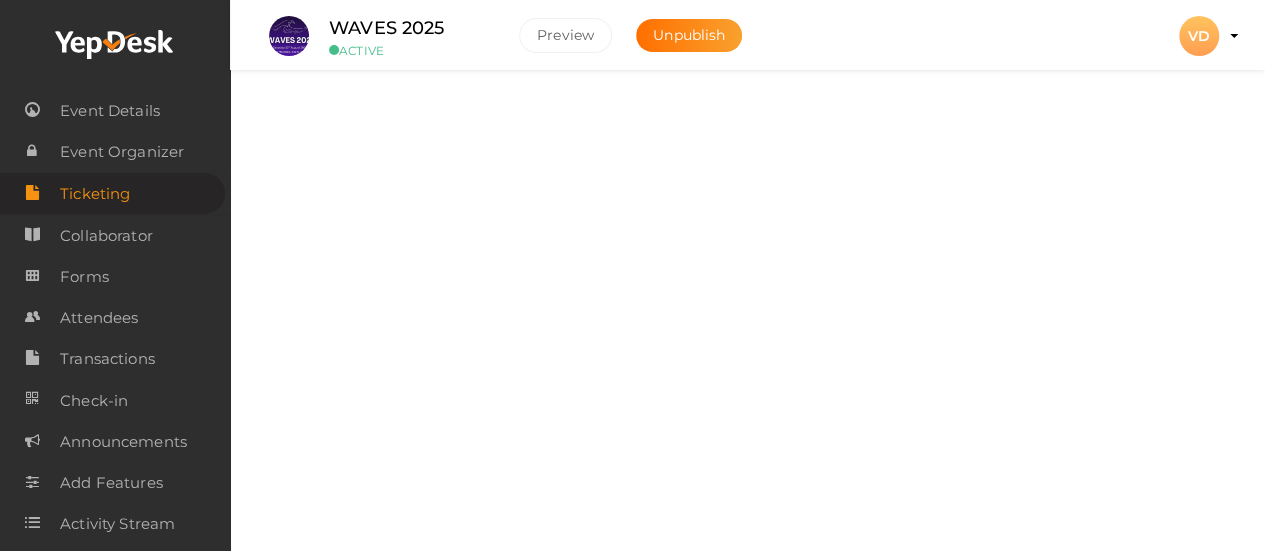 click at bounding box center [1201, 134] 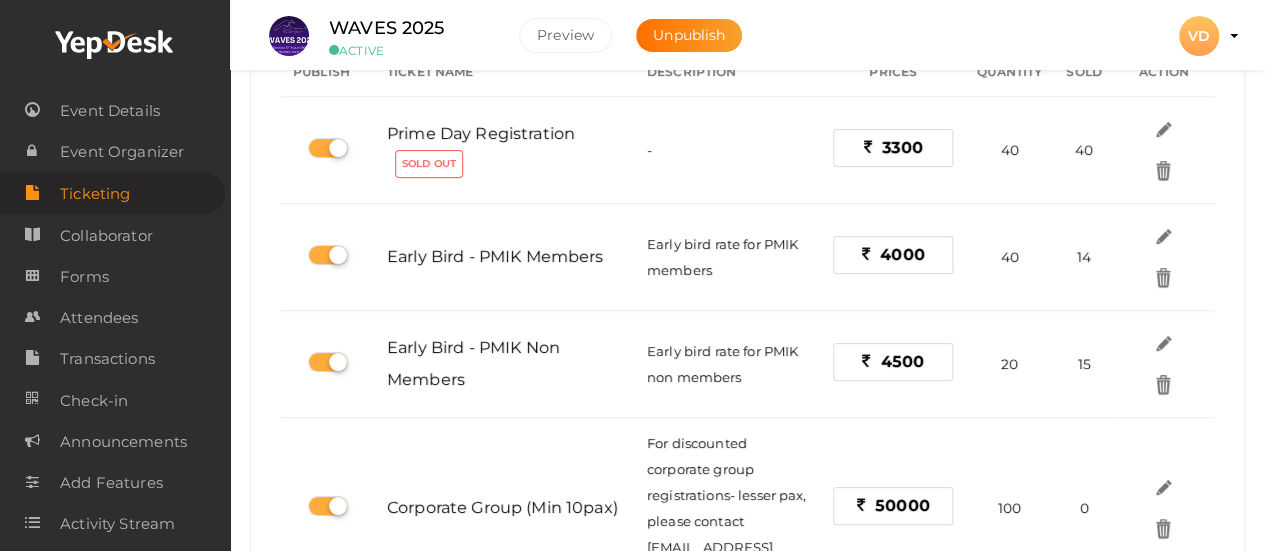 scroll, scrollTop: 253, scrollLeft: 0, axis: vertical 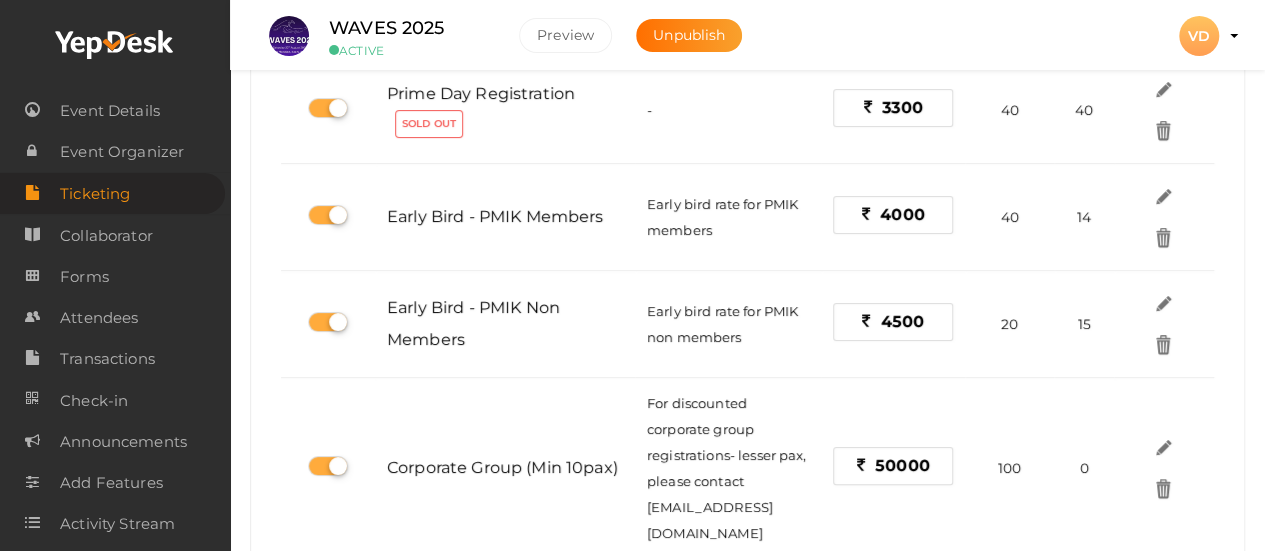 click on "Preview
VD
VD
Vice President Professional Development
vp-professionaldevelopment@pmikerala.org
Personal Profile
My Events
Admin
Switch
Profile
Create
New Profile
Manage
Profile
Logout" at bounding box center [1199, 36] 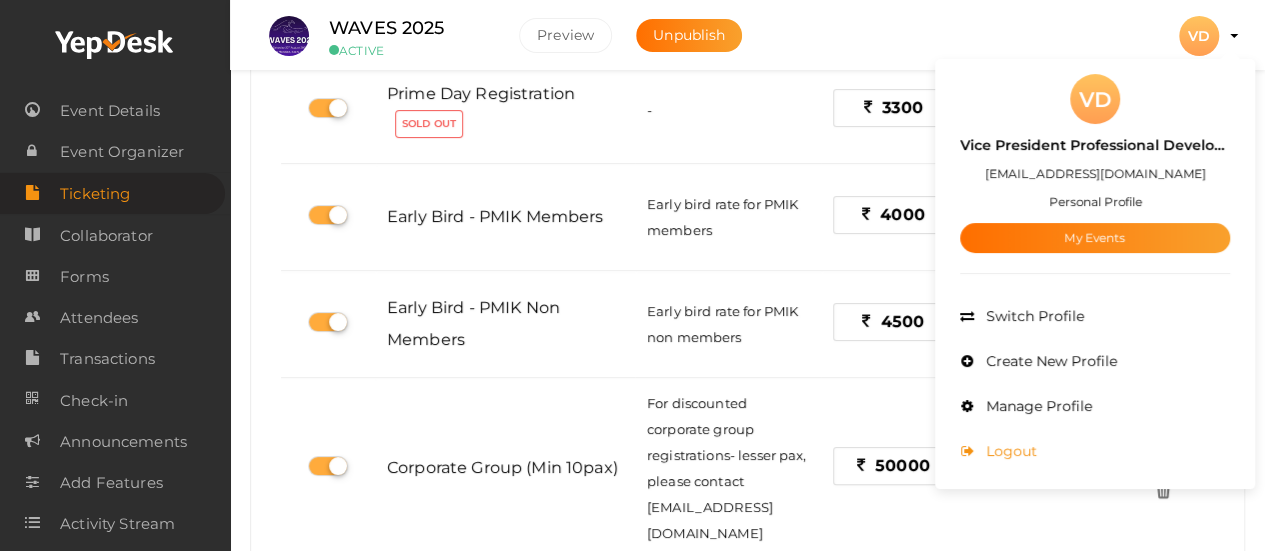 click on "Logout" at bounding box center [1009, 451] 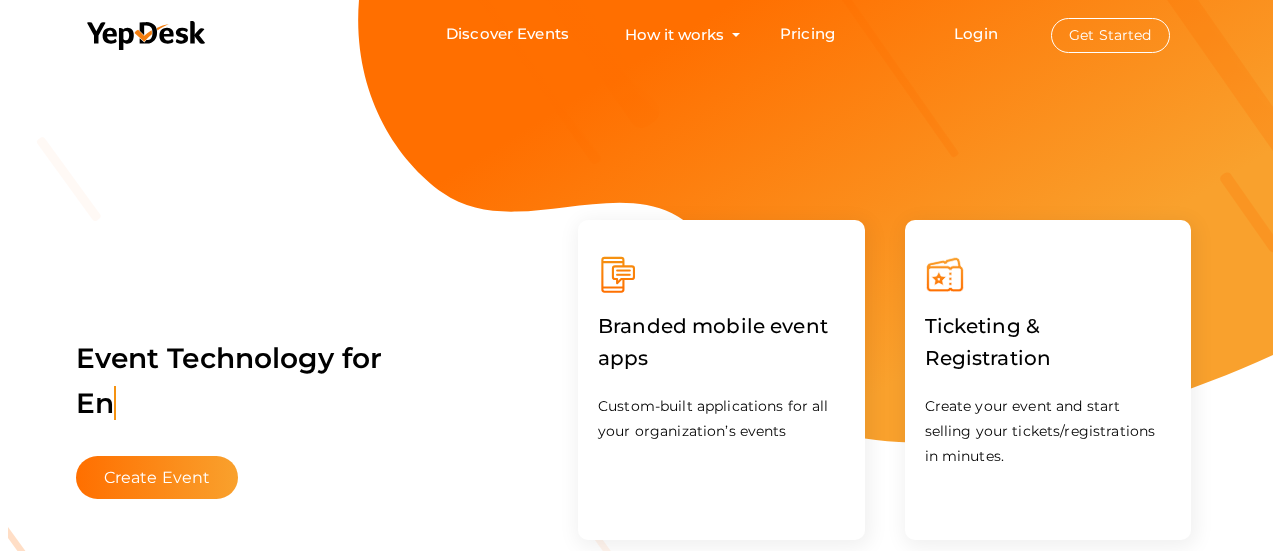 scroll, scrollTop: 0, scrollLeft: 0, axis: both 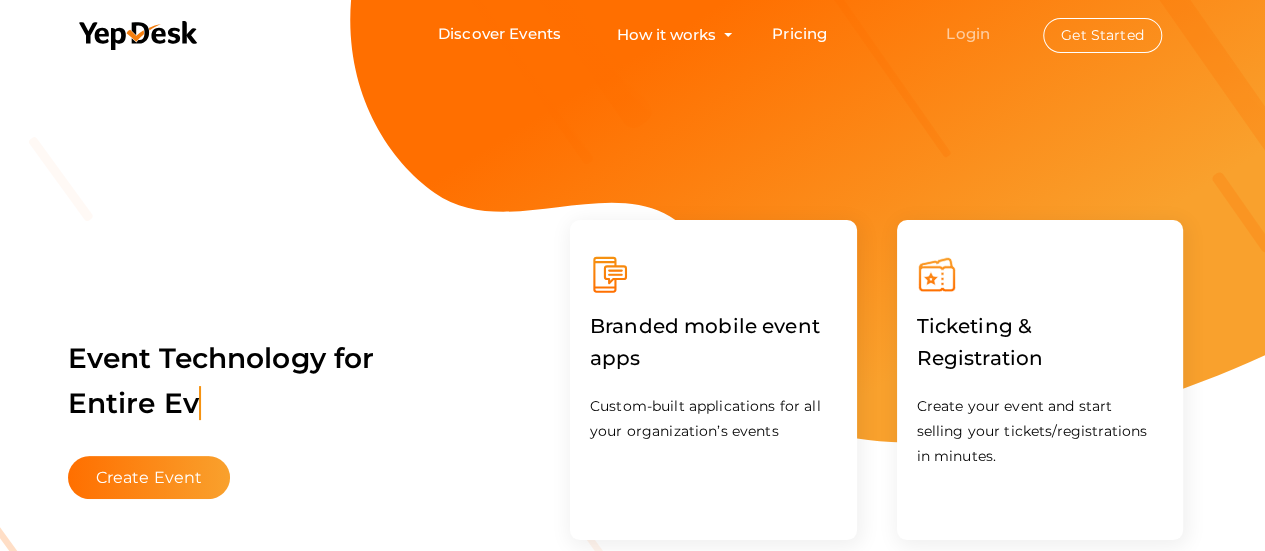 click on "Login" at bounding box center (968, 33) 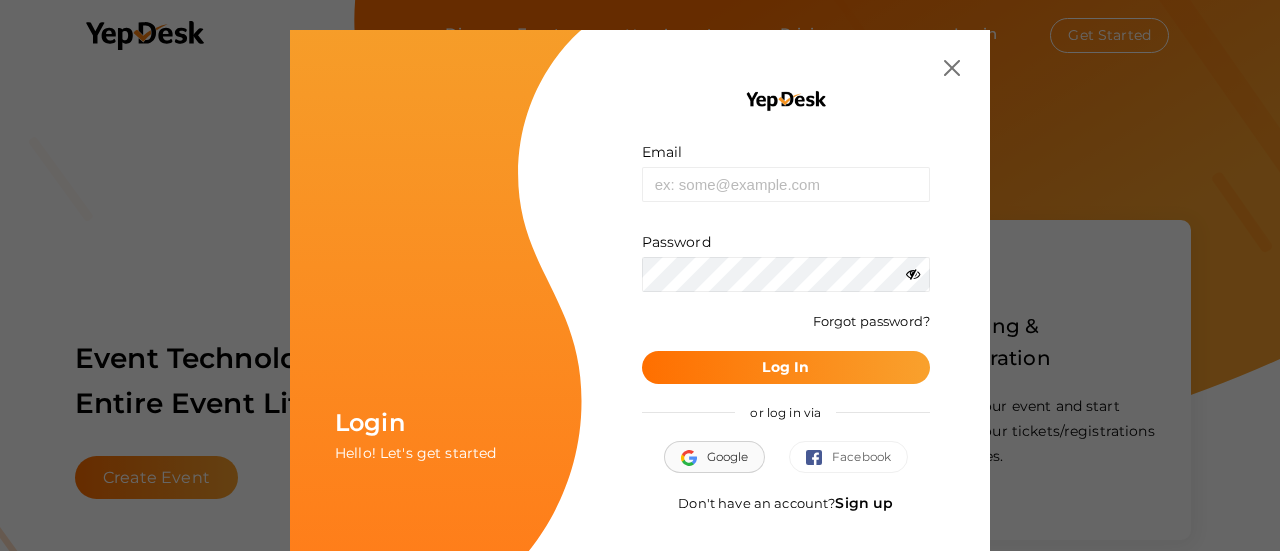 click on "Google" at bounding box center [715, 457] 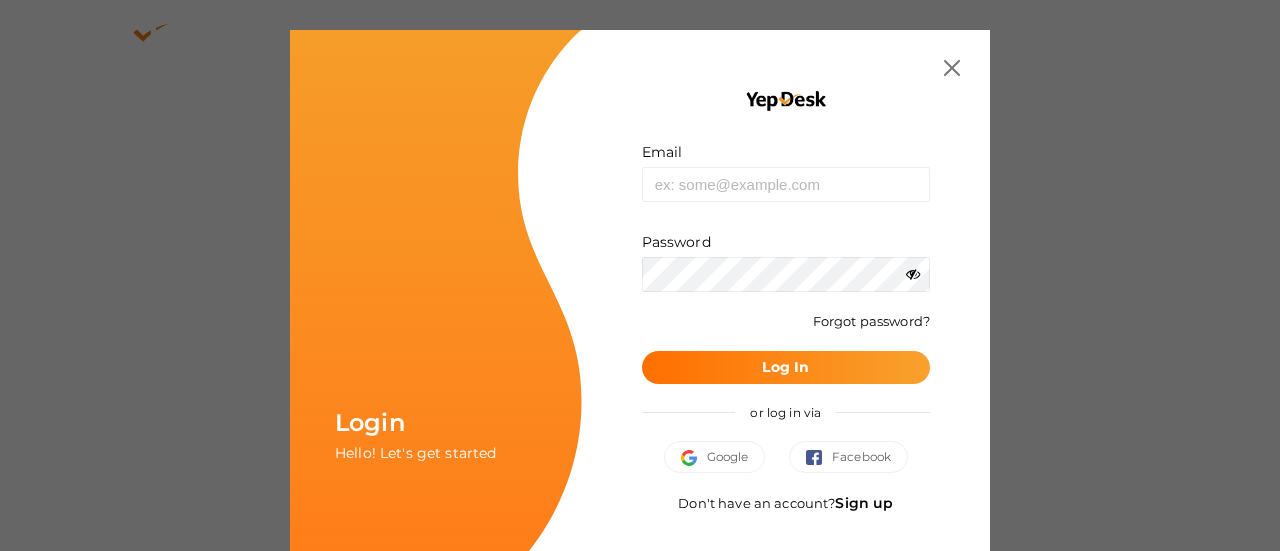 scroll, scrollTop: 0, scrollLeft: 0, axis: both 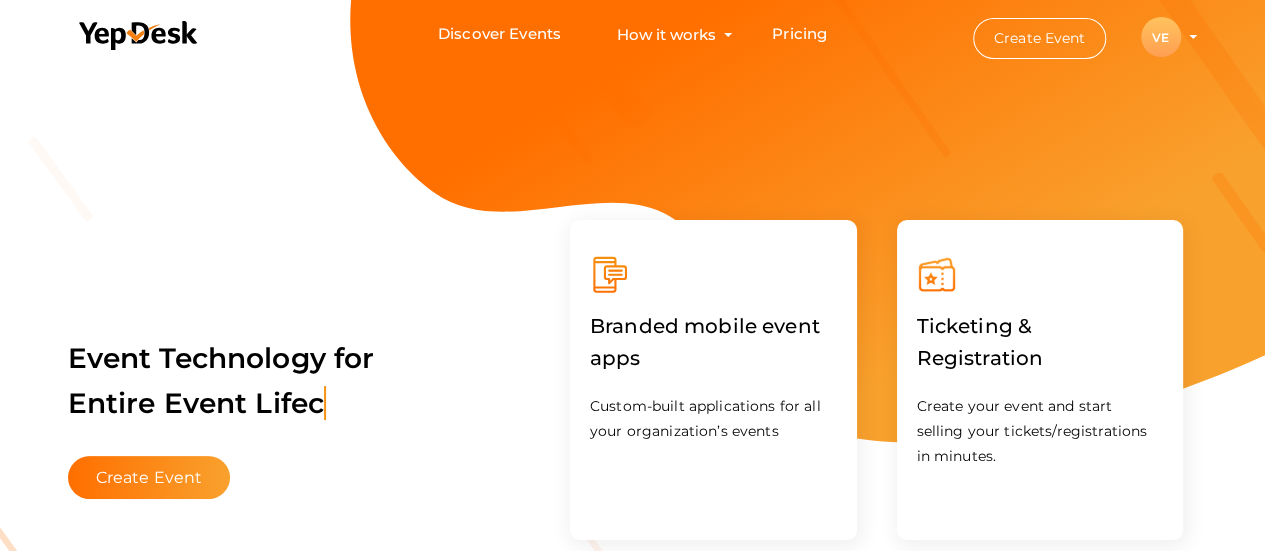 click on "VE" at bounding box center [1161, 37] 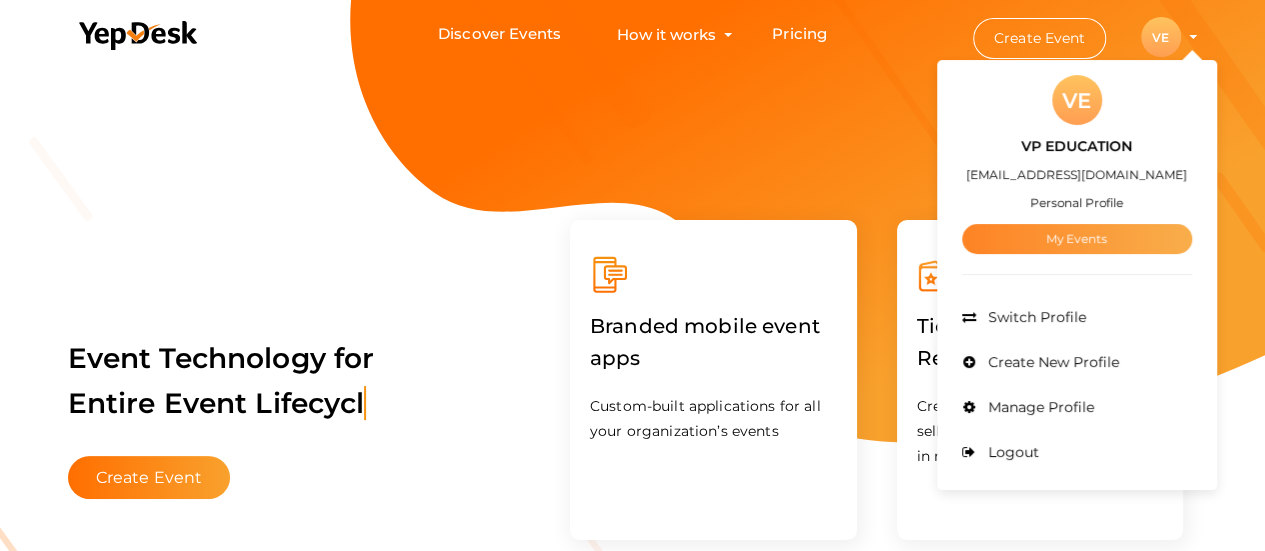 click on "My Events" at bounding box center (1077, 239) 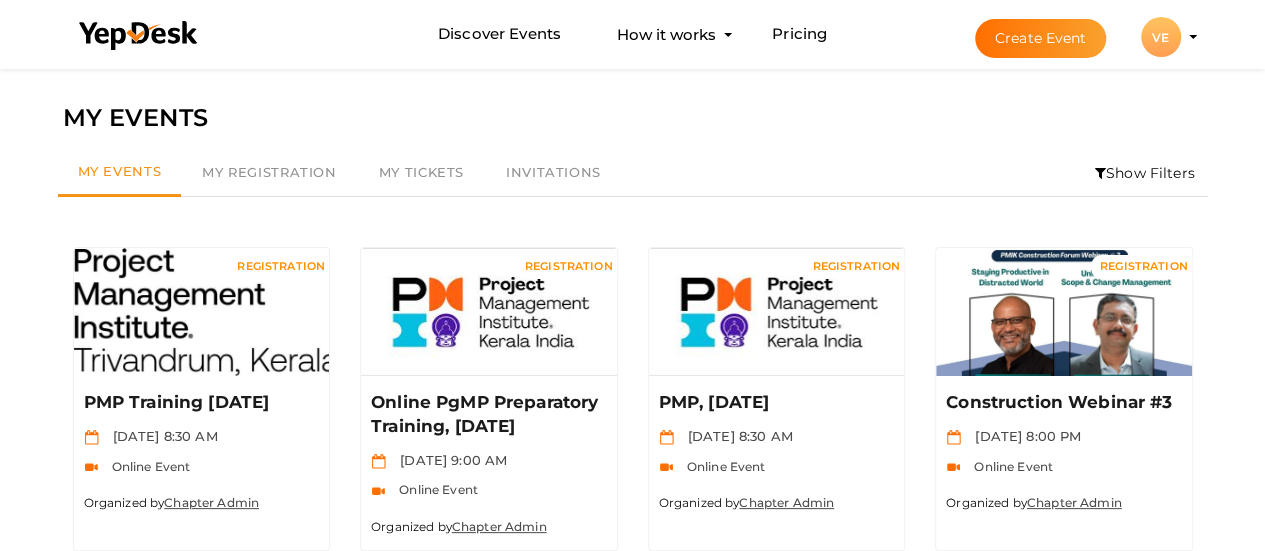 scroll, scrollTop: 482, scrollLeft: 0, axis: vertical 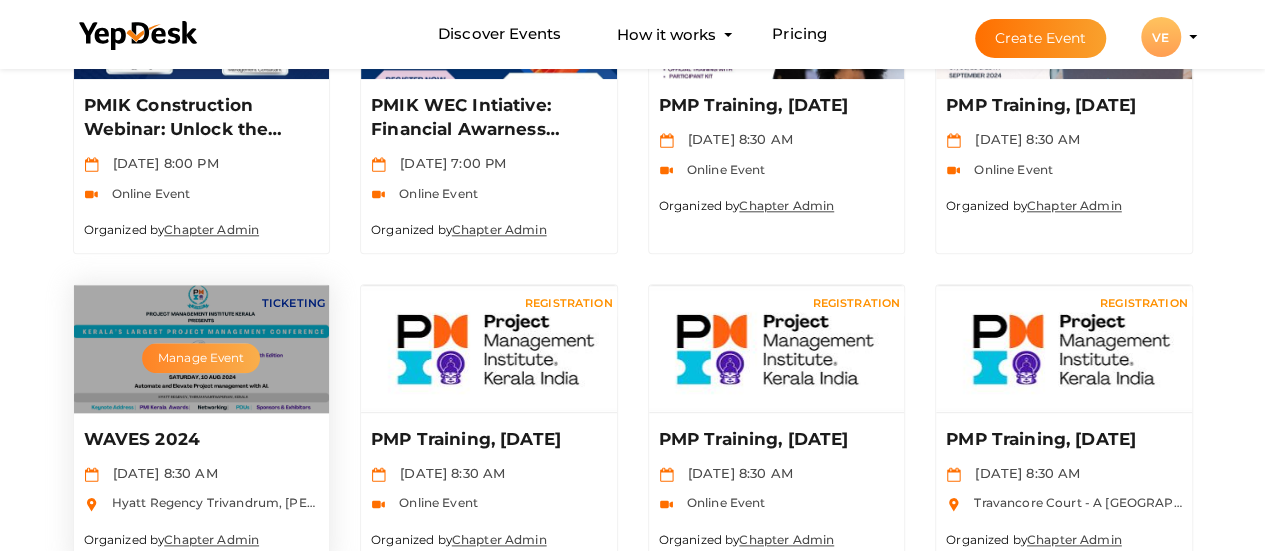 click on "Manage Event" at bounding box center (201, 358) 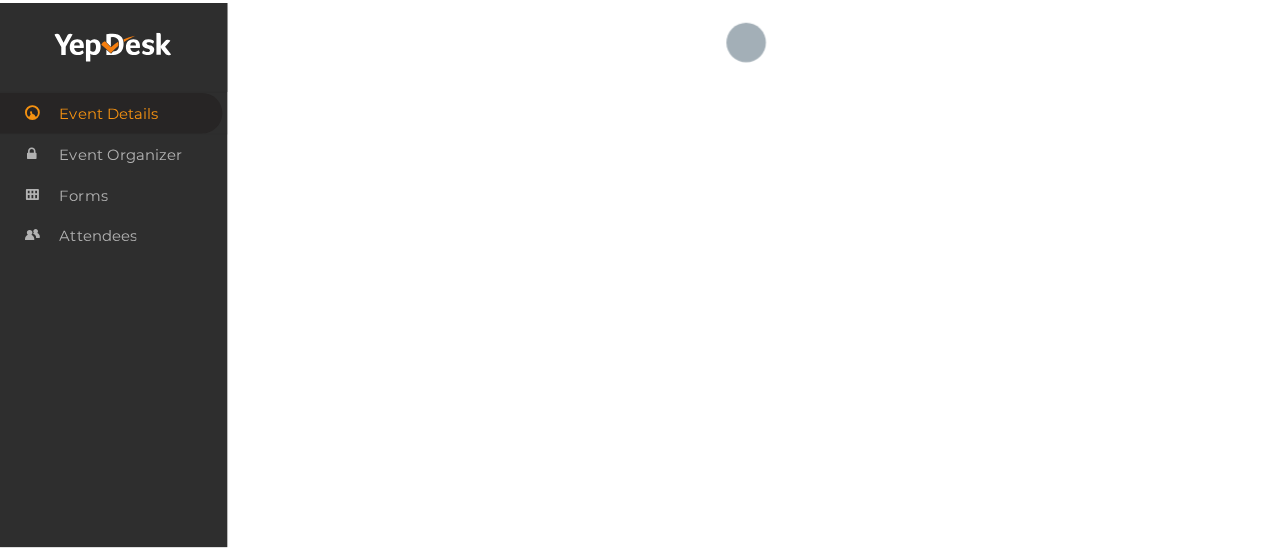 scroll, scrollTop: 0, scrollLeft: 0, axis: both 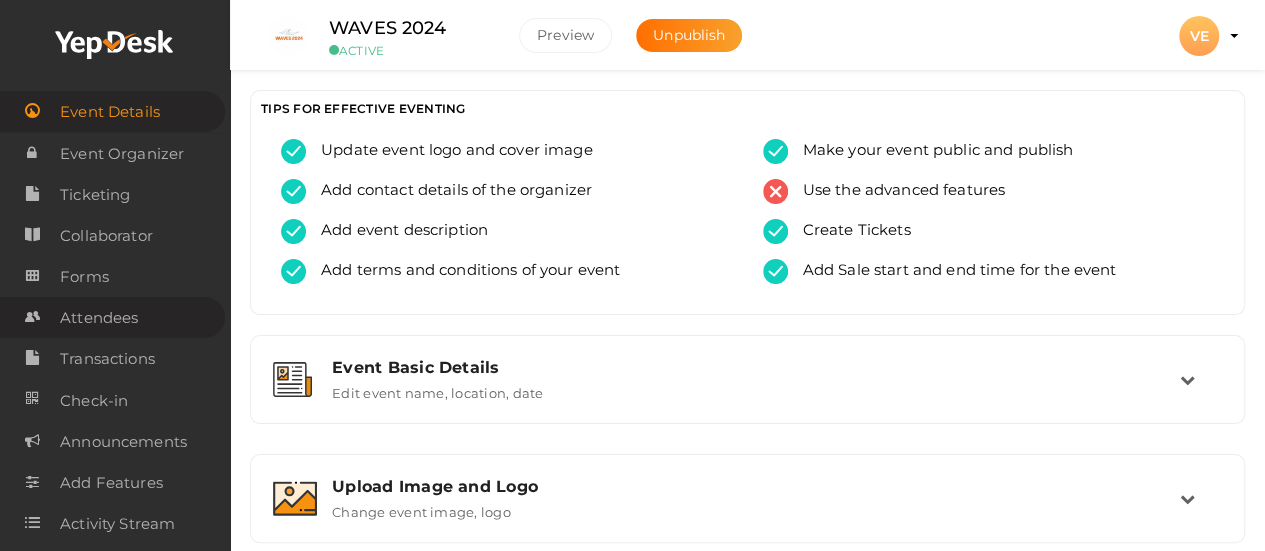 click on "Attendees" at bounding box center [112, 317] 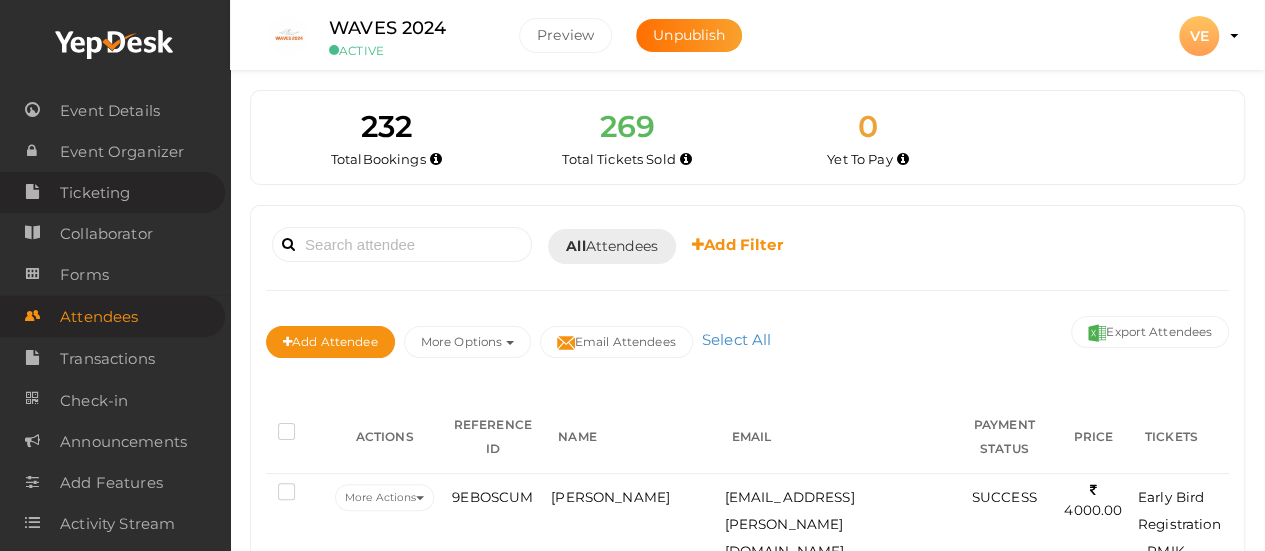 click on "Ticketing" at bounding box center [95, 193] 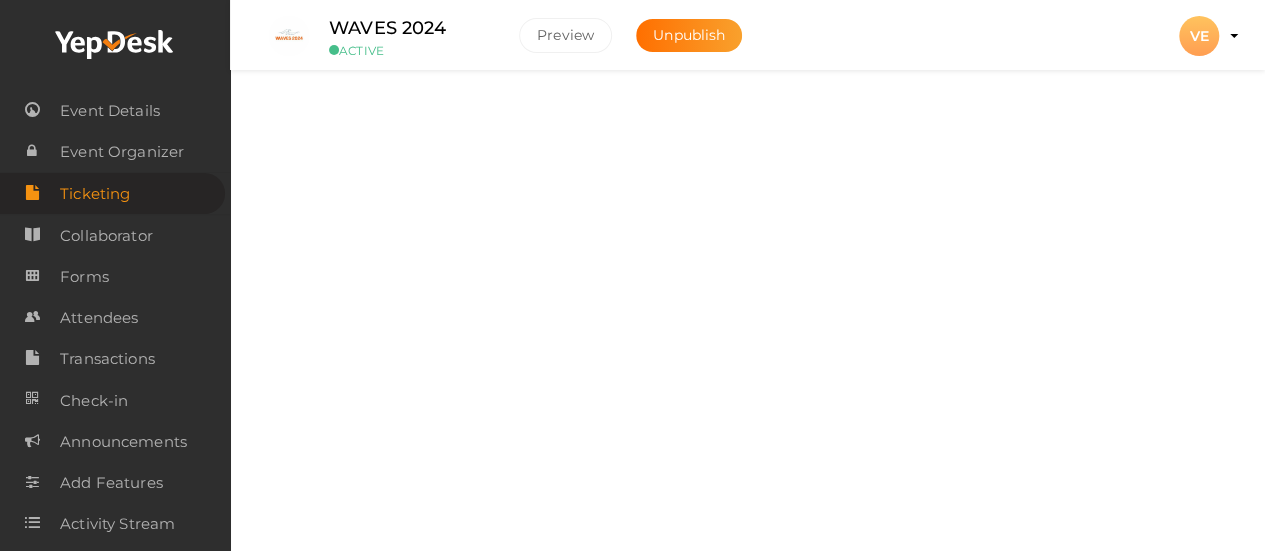 click on "Ticket Categories" at bounding box center [756, 241] 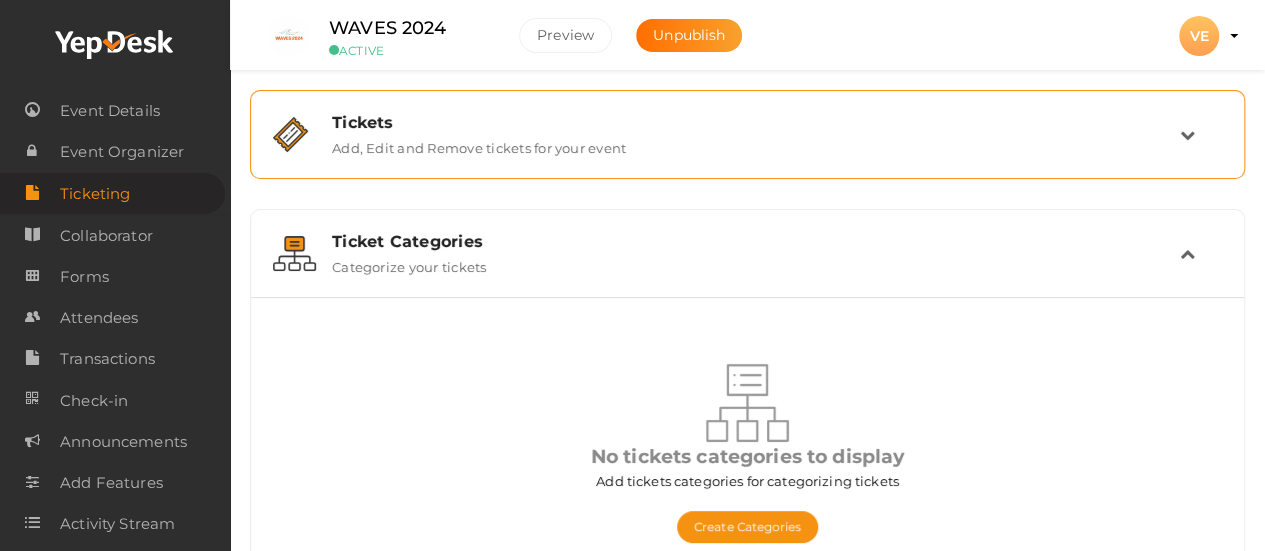 click on "Tickets
Add, Edit and Remove tickets for your
event" at bounding box center [748, 134] 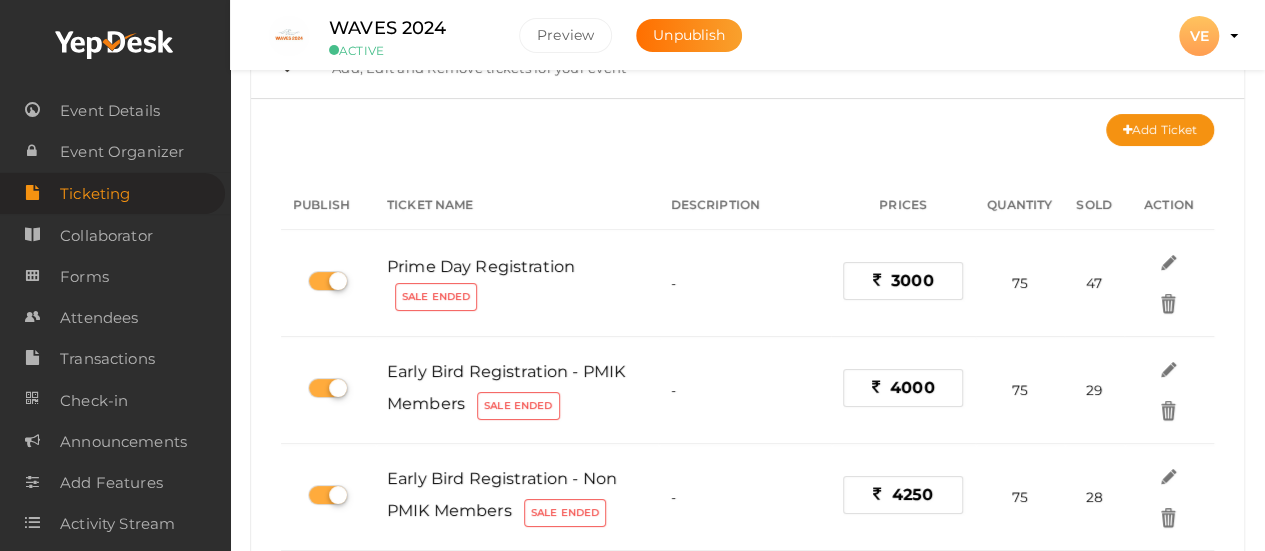 scroll, scrollTop: 120, scrollLeft: 0, axis: vertical 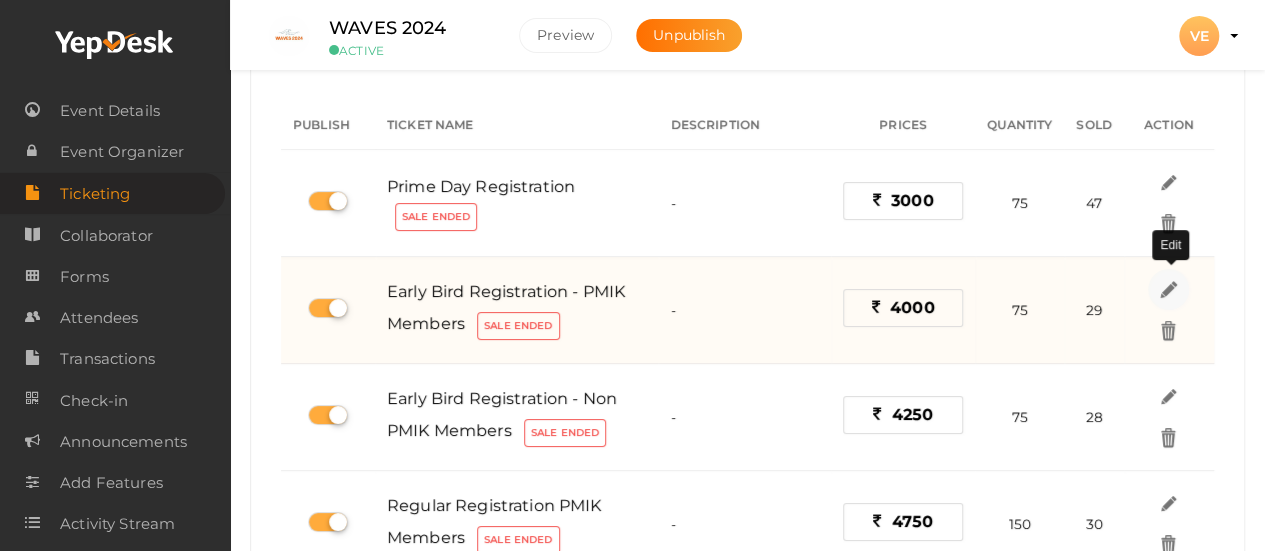 click at bounding box center [1168, 289] 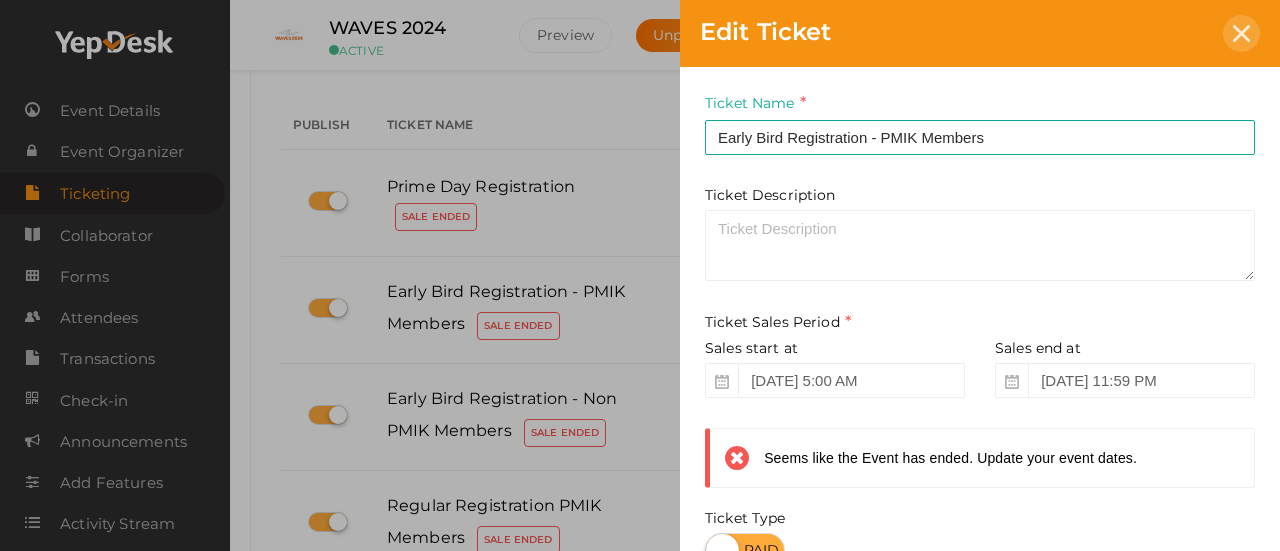 click at bounding box center (1241, 33) 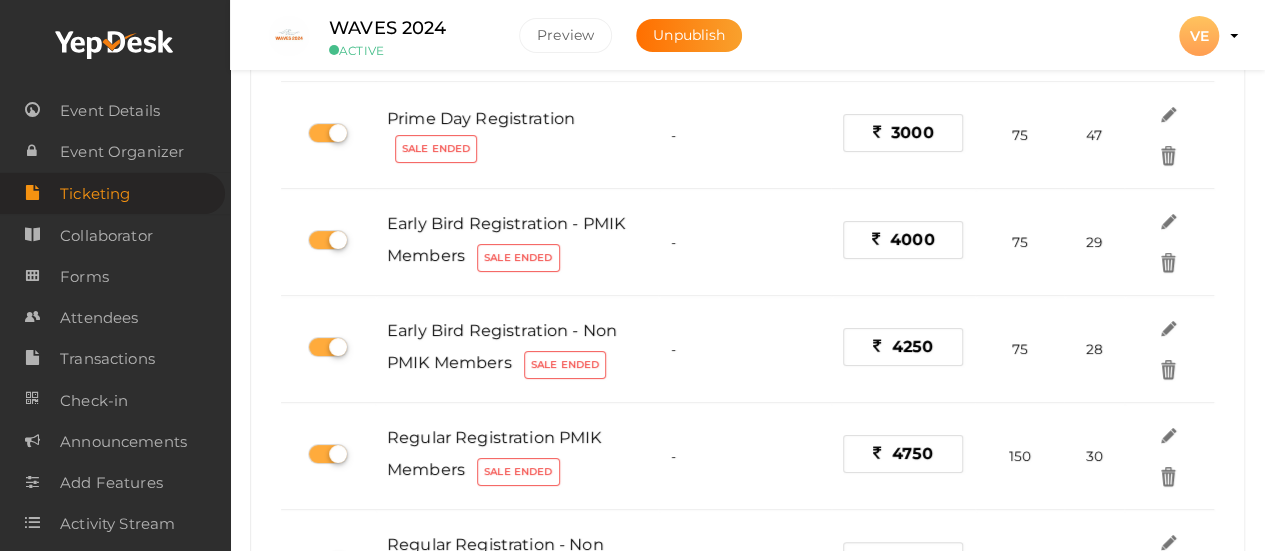 scroll, scrollTop: 240, scrollLeft: 0, axis: vertical 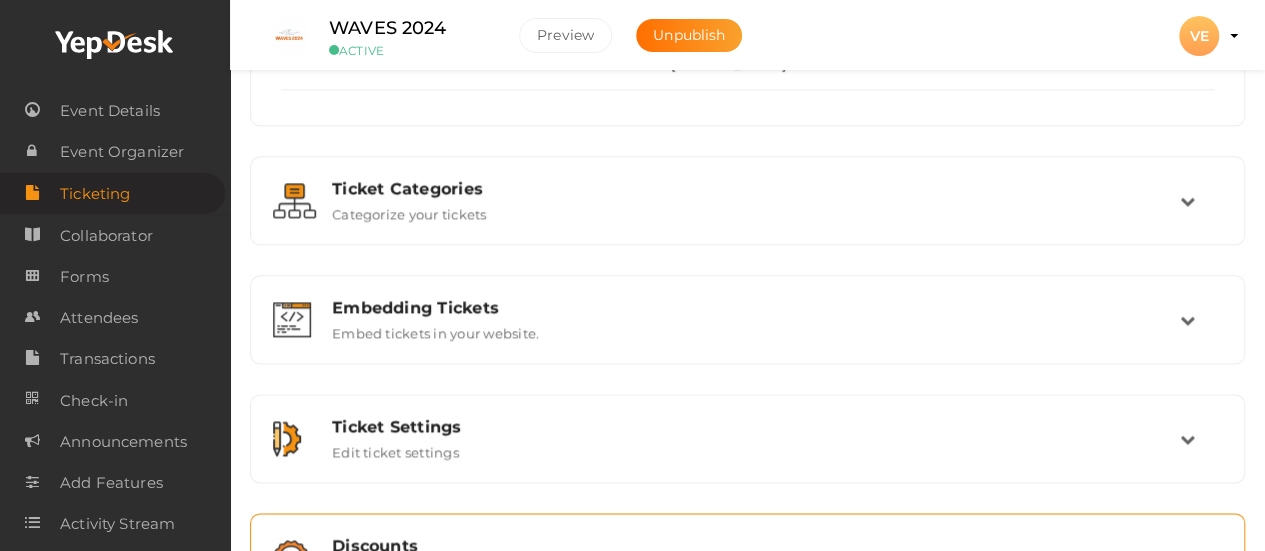 click at bounding box center [1201, 557] 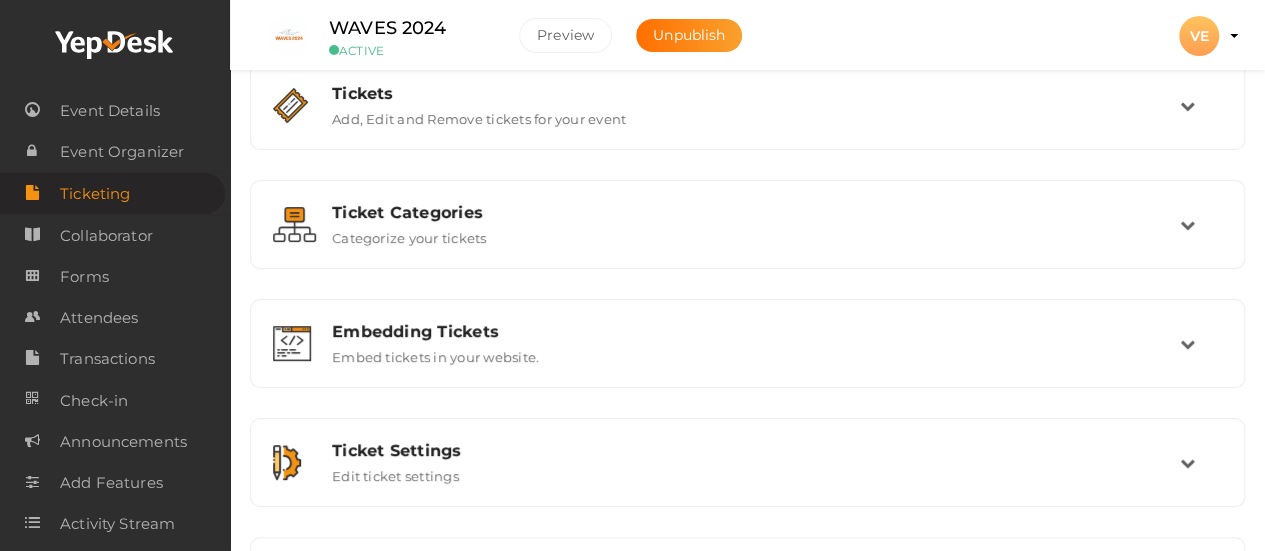 scroll, scrollTop: 0, scrollLeft: 0, axis: both 